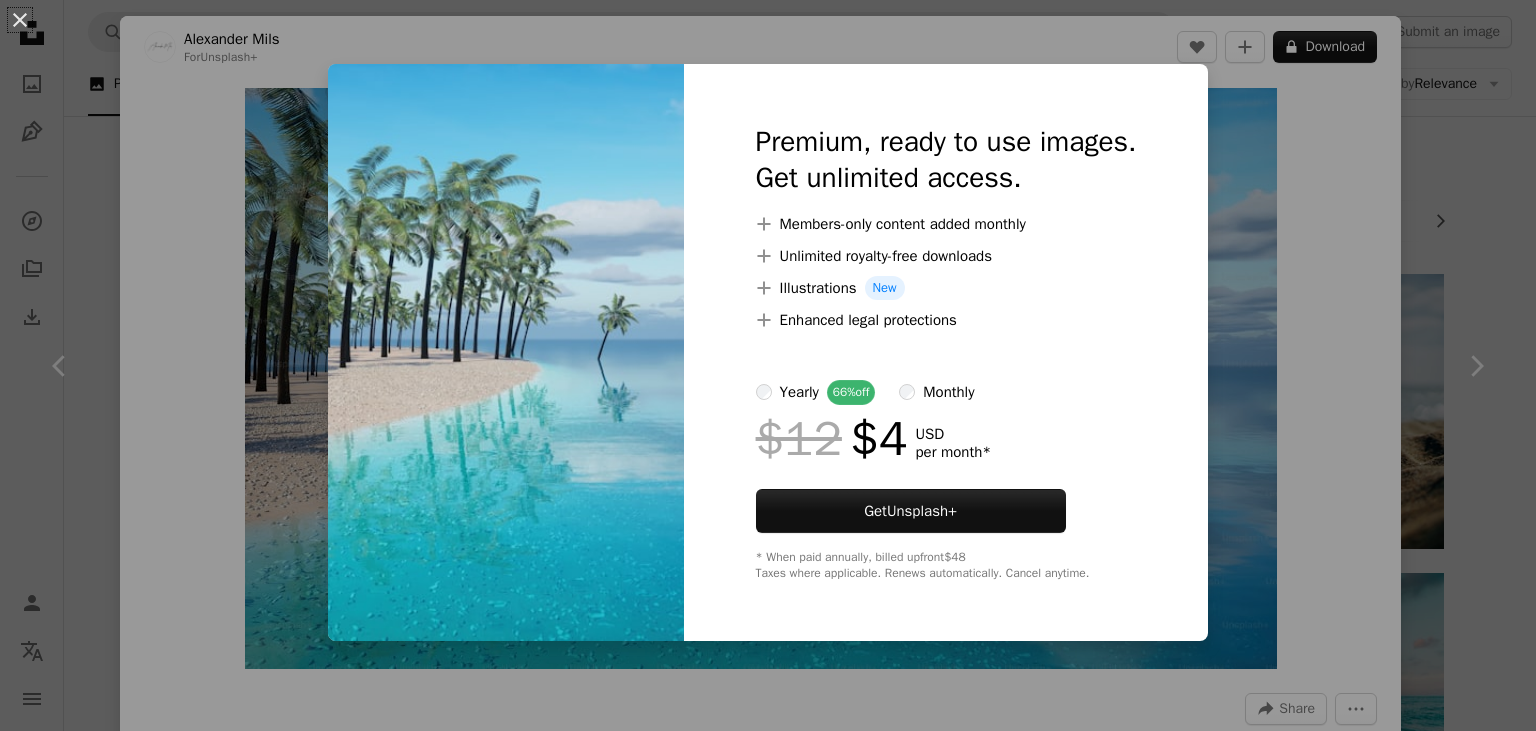scroll, scrollTop: 496, scrollLeft: 0, axis: vertical 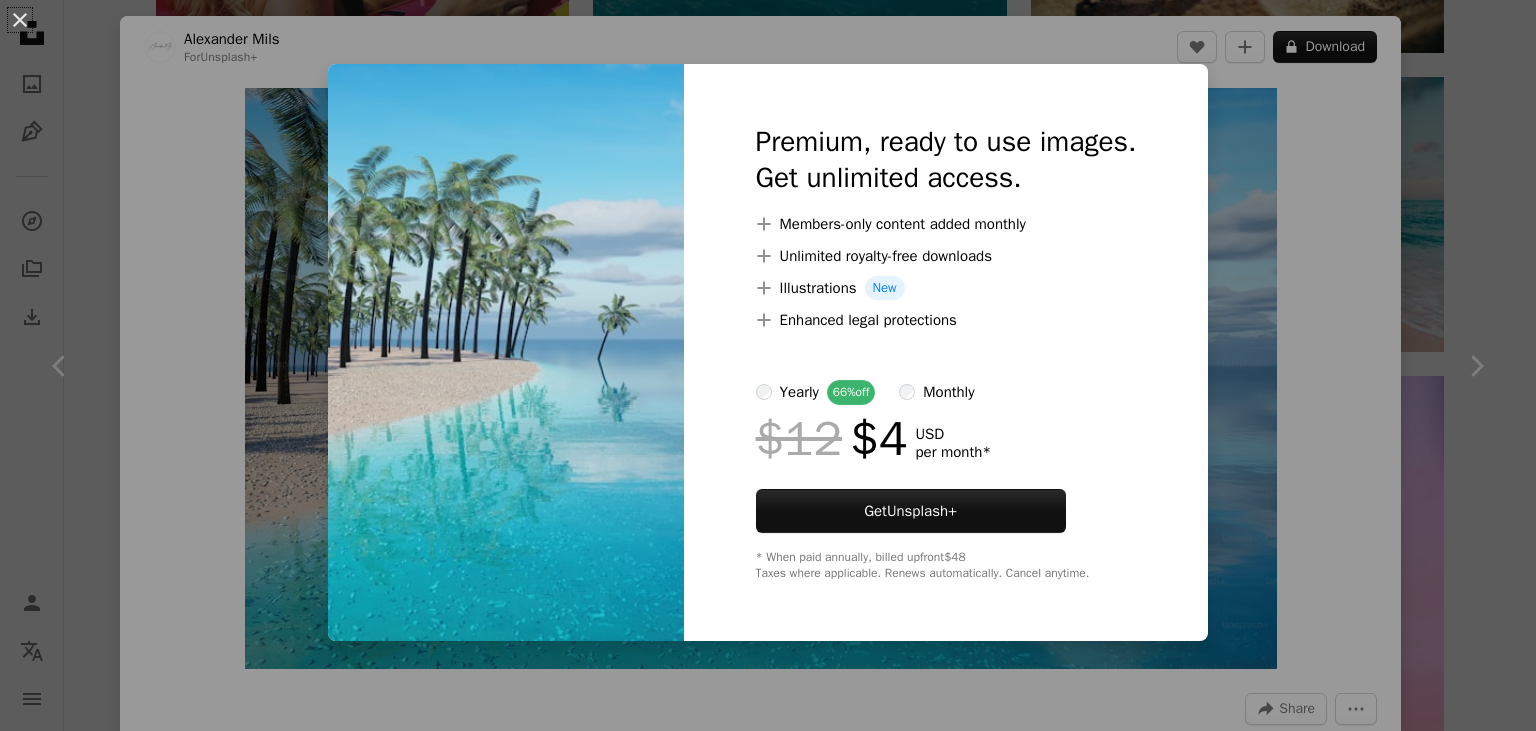 click on "An X shape Premium, ready to use images. Get unlimited access. A plus sign Members-only content added monthly A plus sign Unlimited royalty-free downloads A plus sign Illustrations  New A plus sign Enhanced legal protections yearly 66%  off monthly $12   $4 USD per month * Get  Unsplash+ * When paid annually, billed upfront  $48 Taxes where applicable. Renews automatically. Cancel anytime." at bounding box center [768, 365] 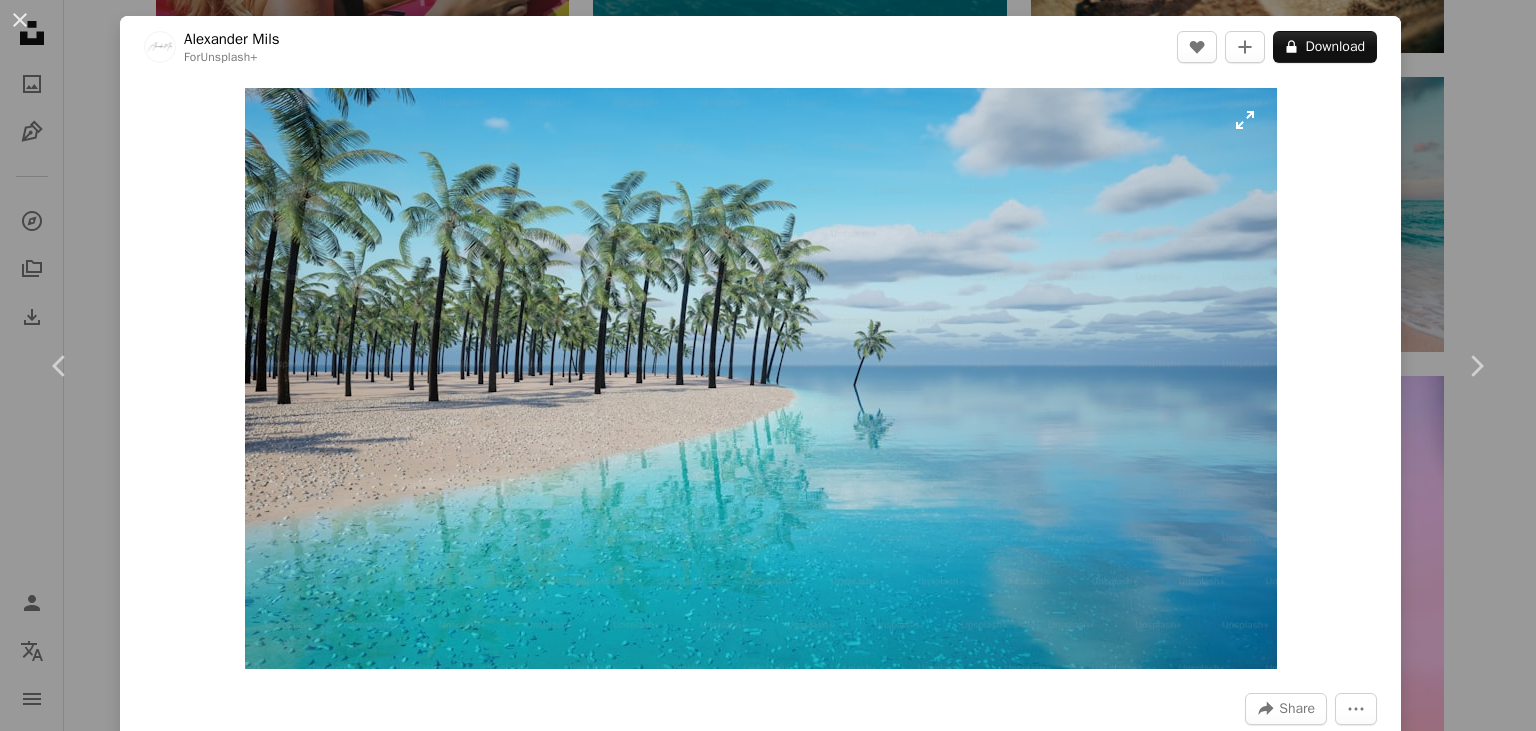 click at bounding box center (761, 378) 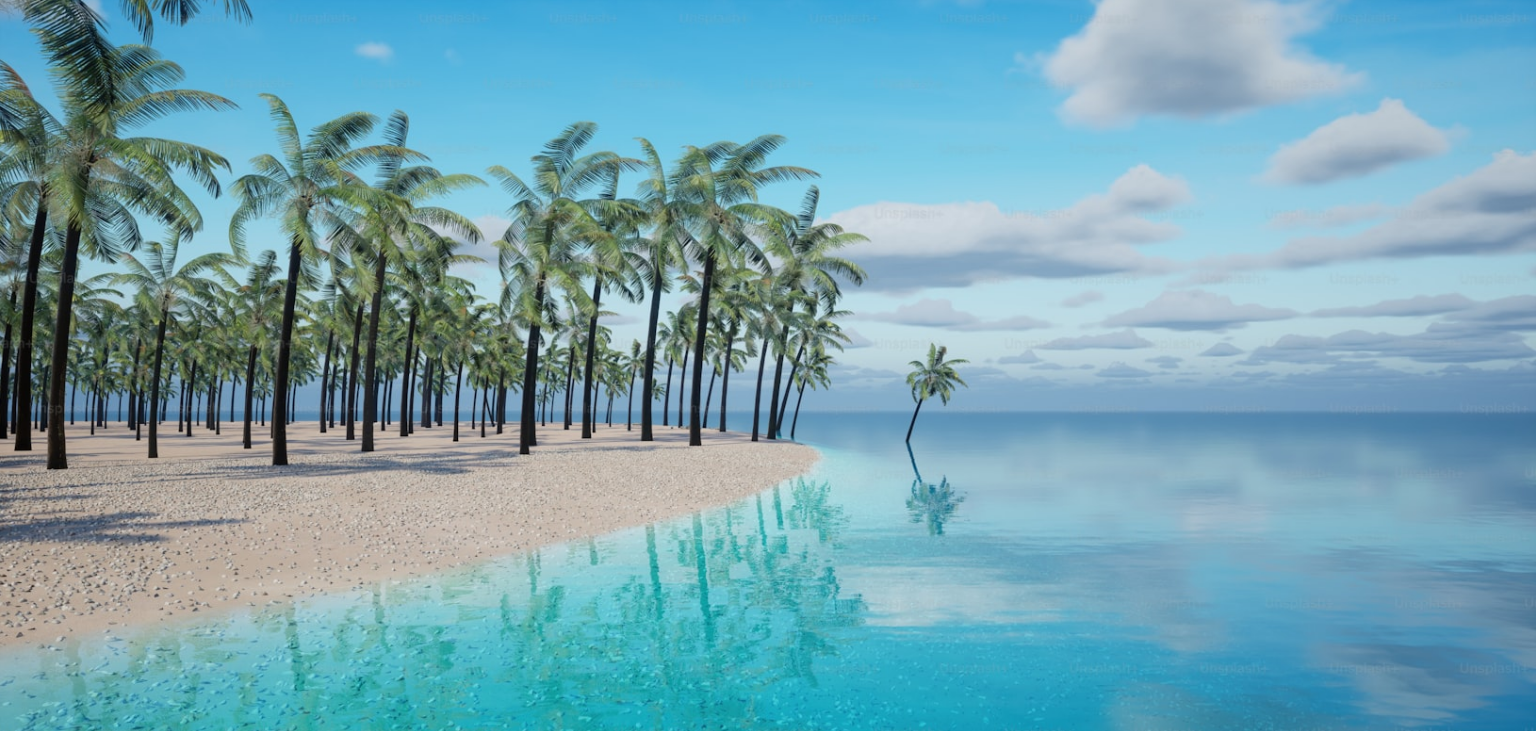 scroll, scrollTop: 68, scrollLeft: 0, axis: vertical 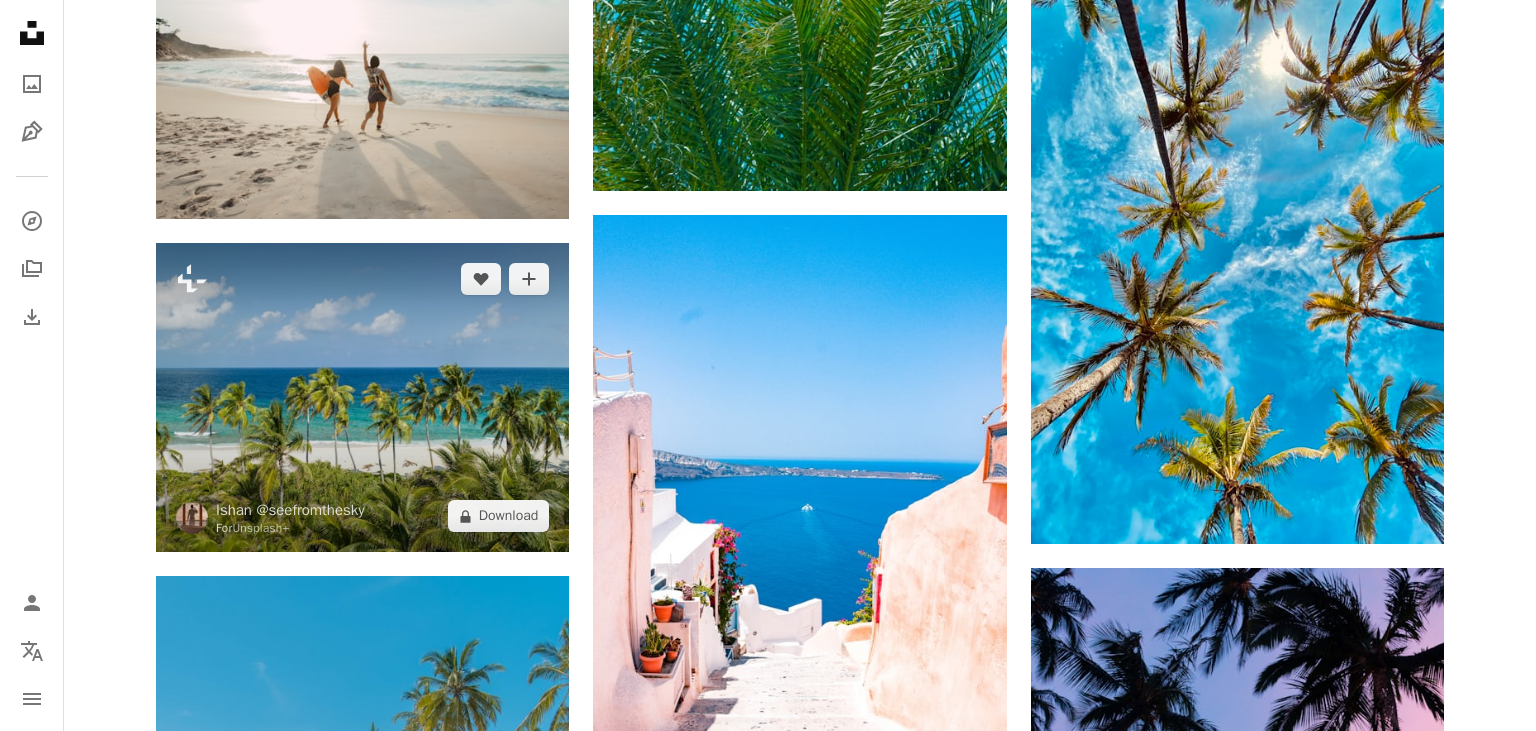 click at bounding box center [362, 397] 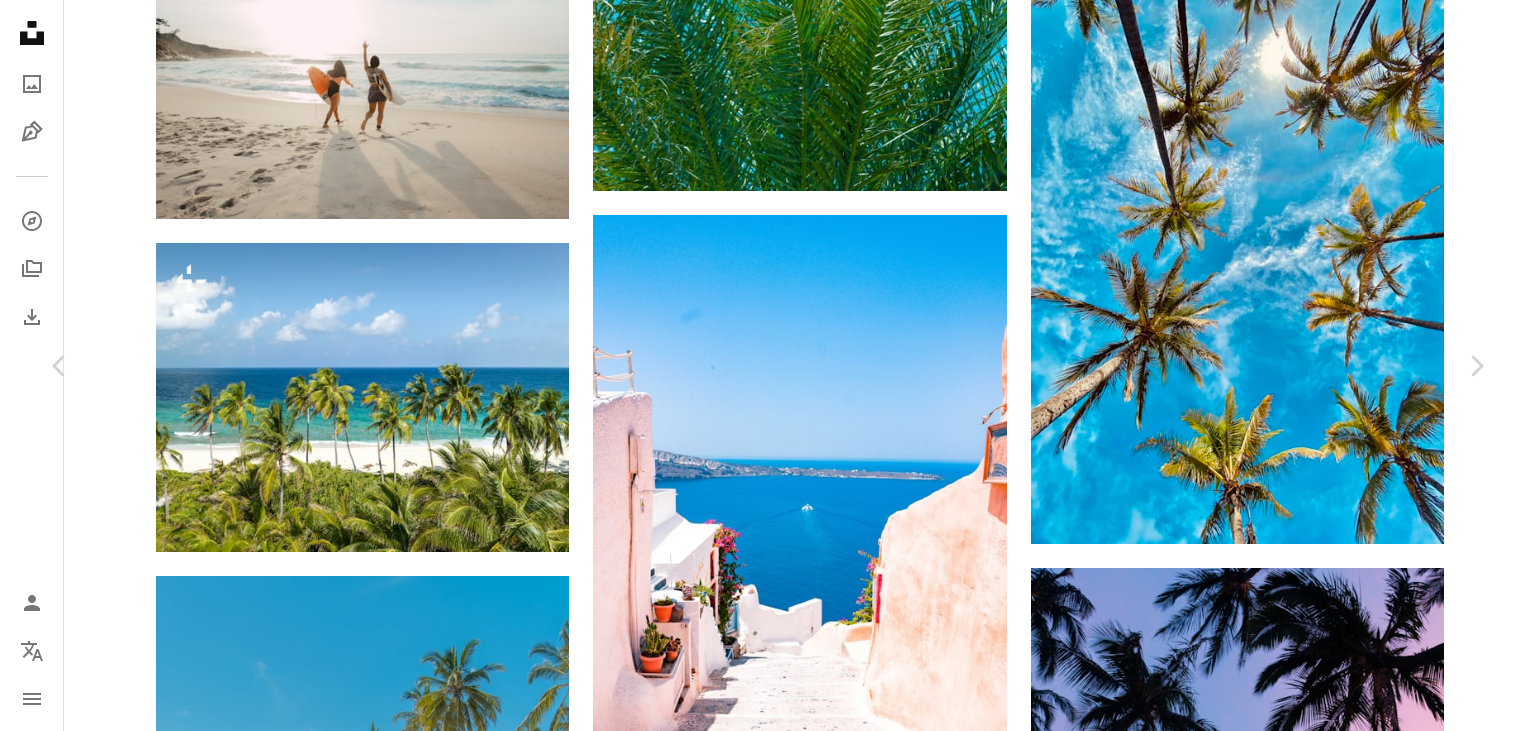 scroll, scrollTop: 0, scrollLeft: 0, axis: both 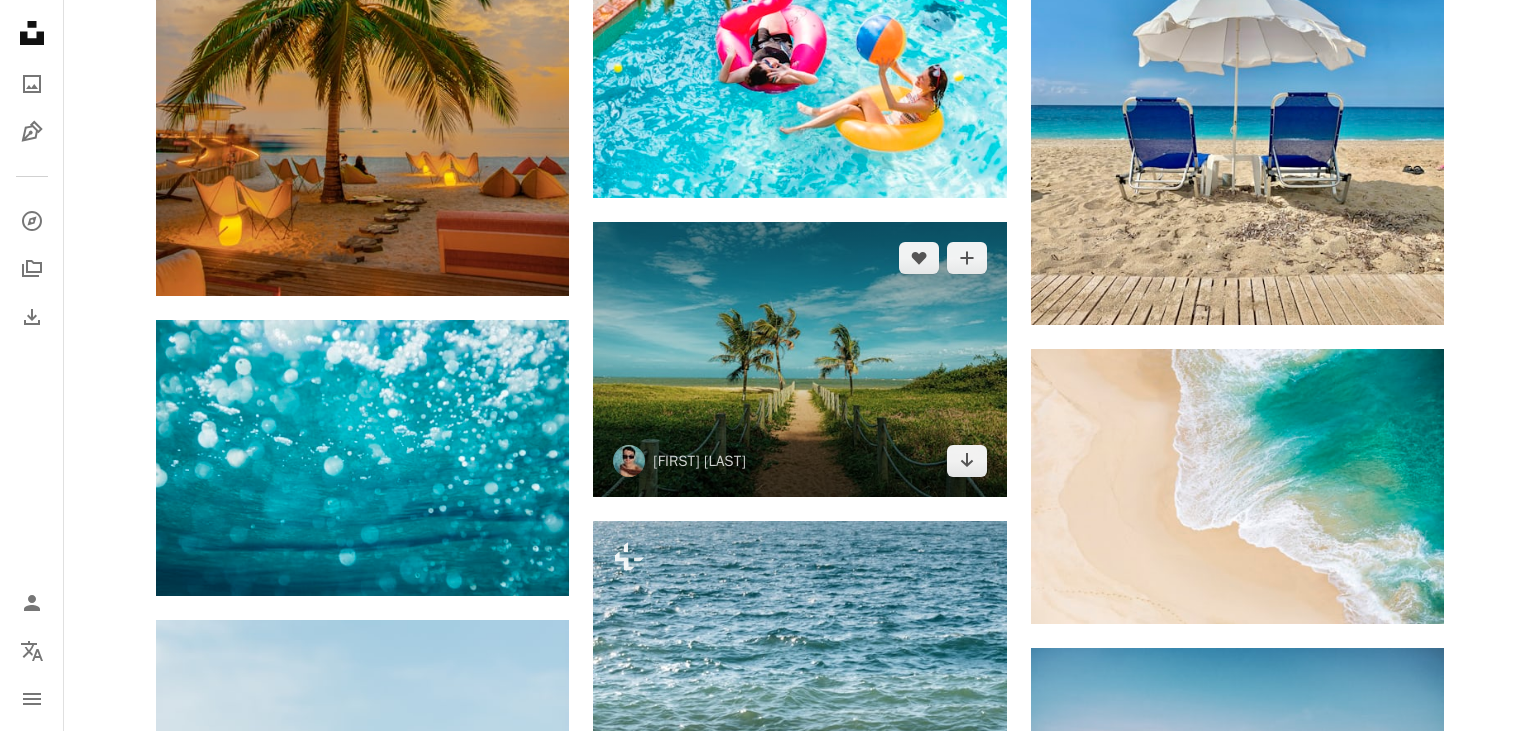 click at bounding box center (799, 359) 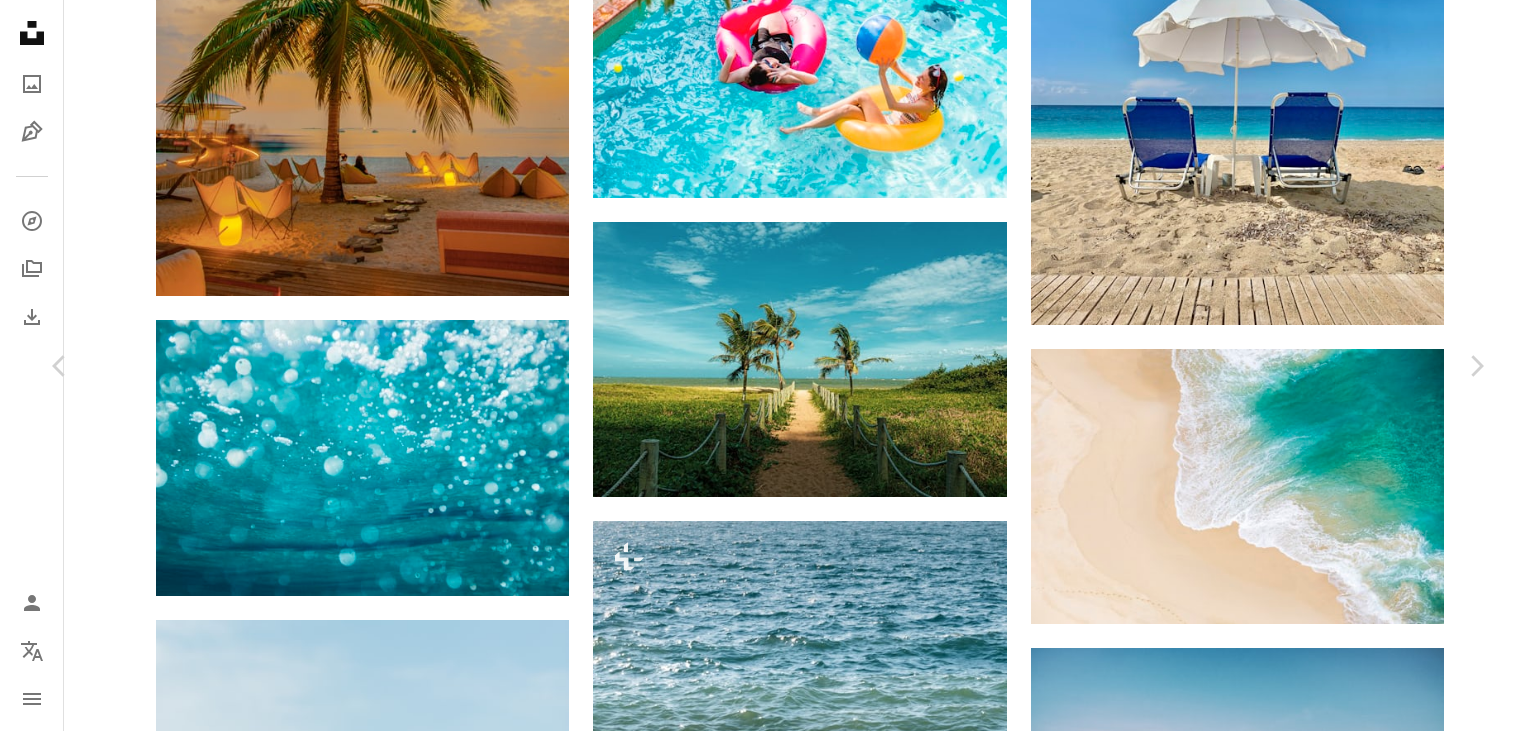 scroll, scrollTop: 0, scrollLeft: 0, axis: both 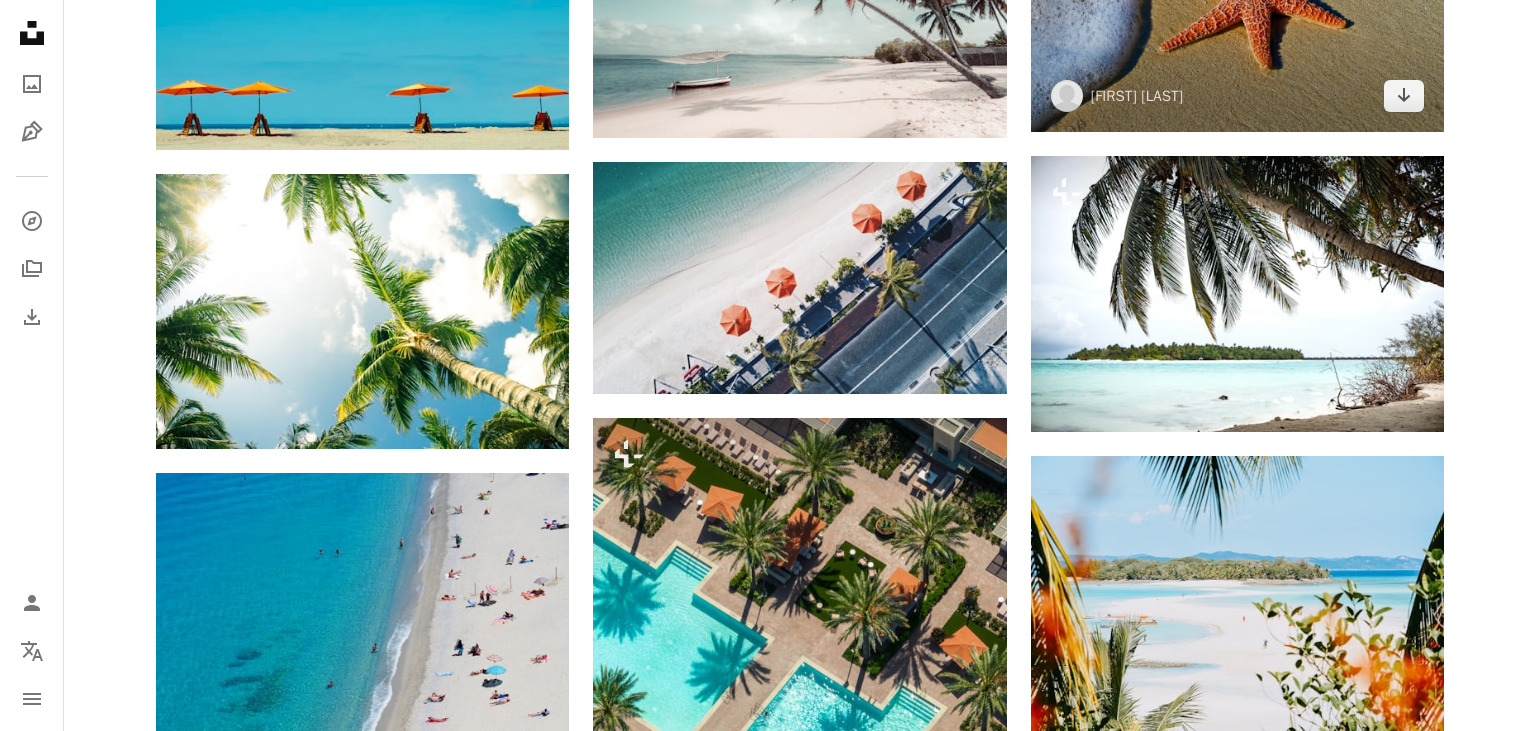 click at bounding box center [1237, -5] 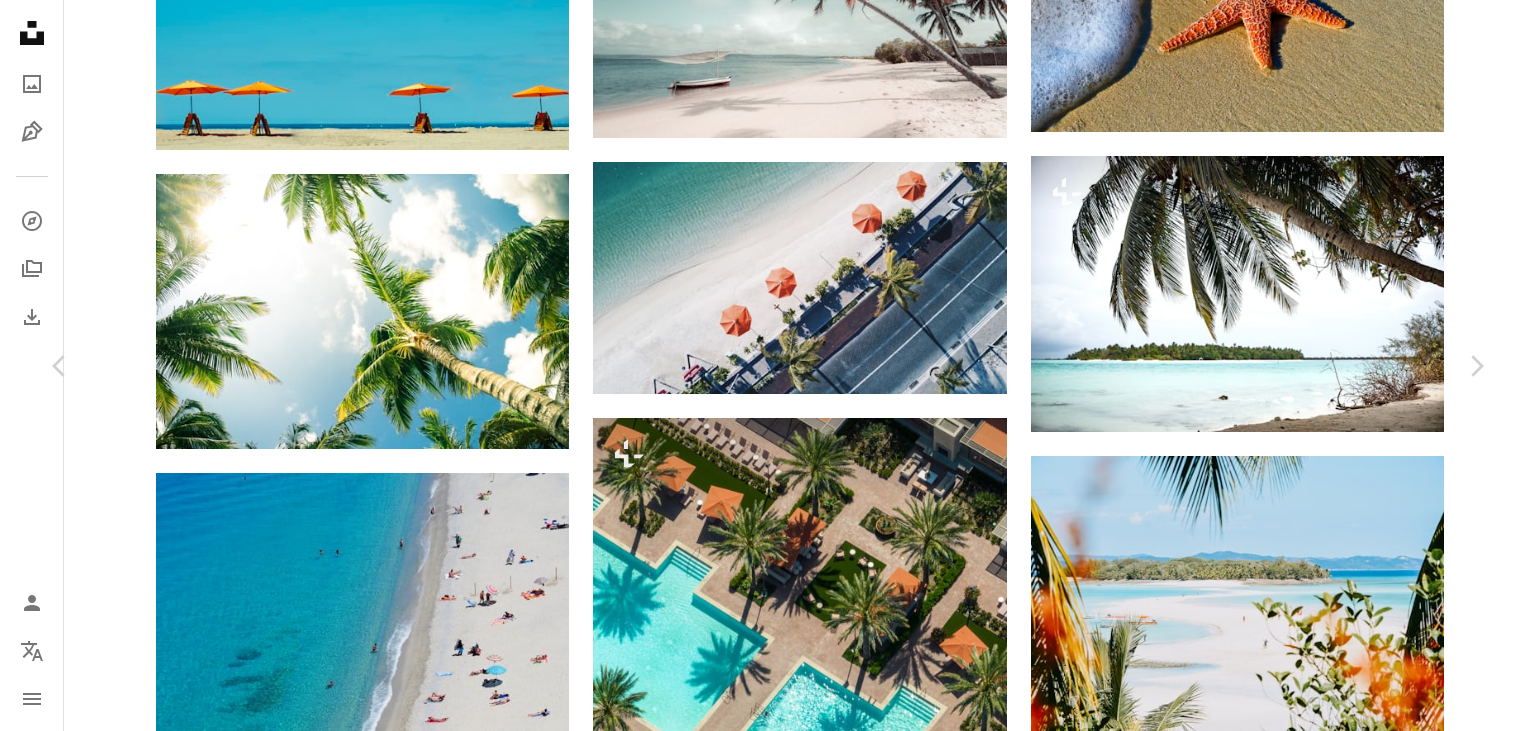 click on "An X shape" at bounding box center (20, 20) 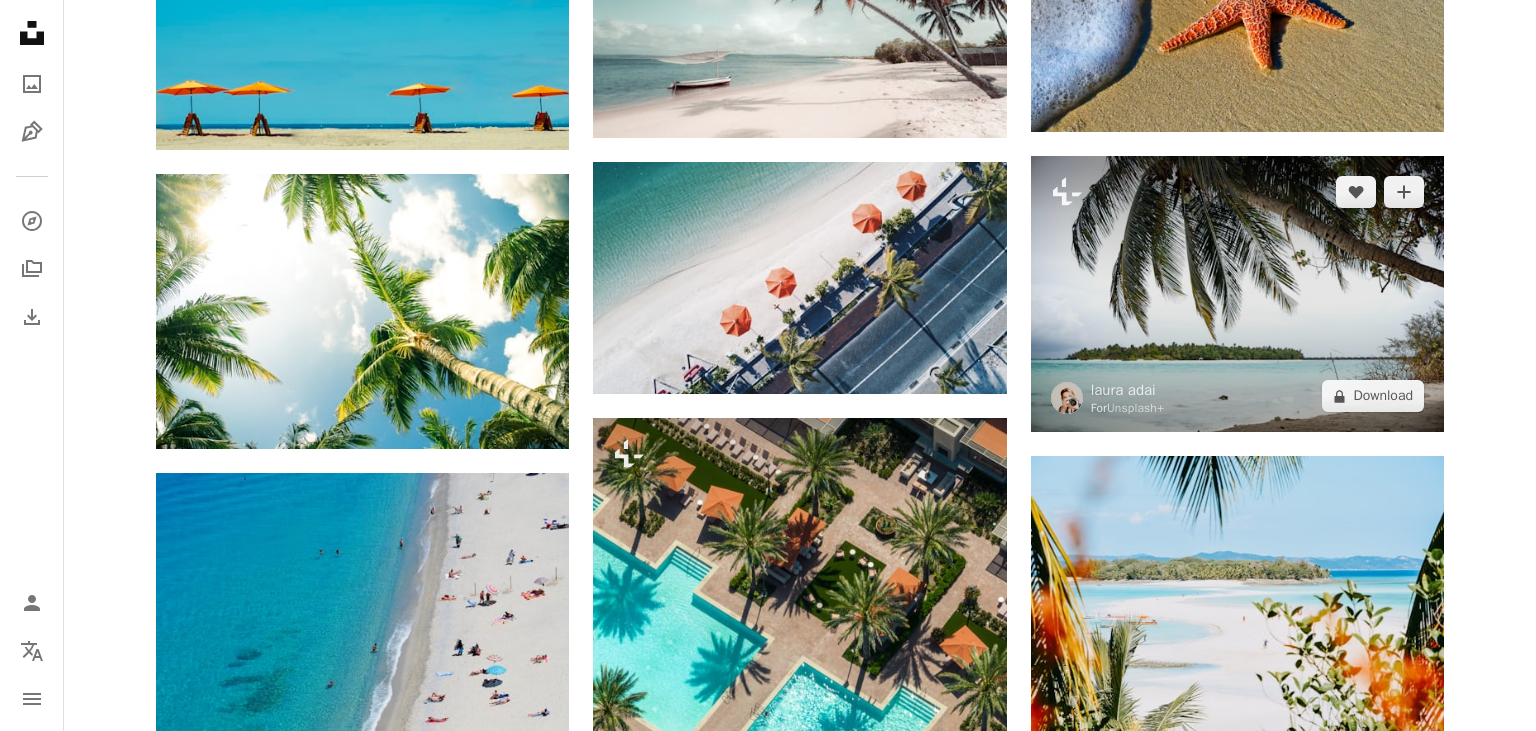 click at bounding box center (1237, 294) 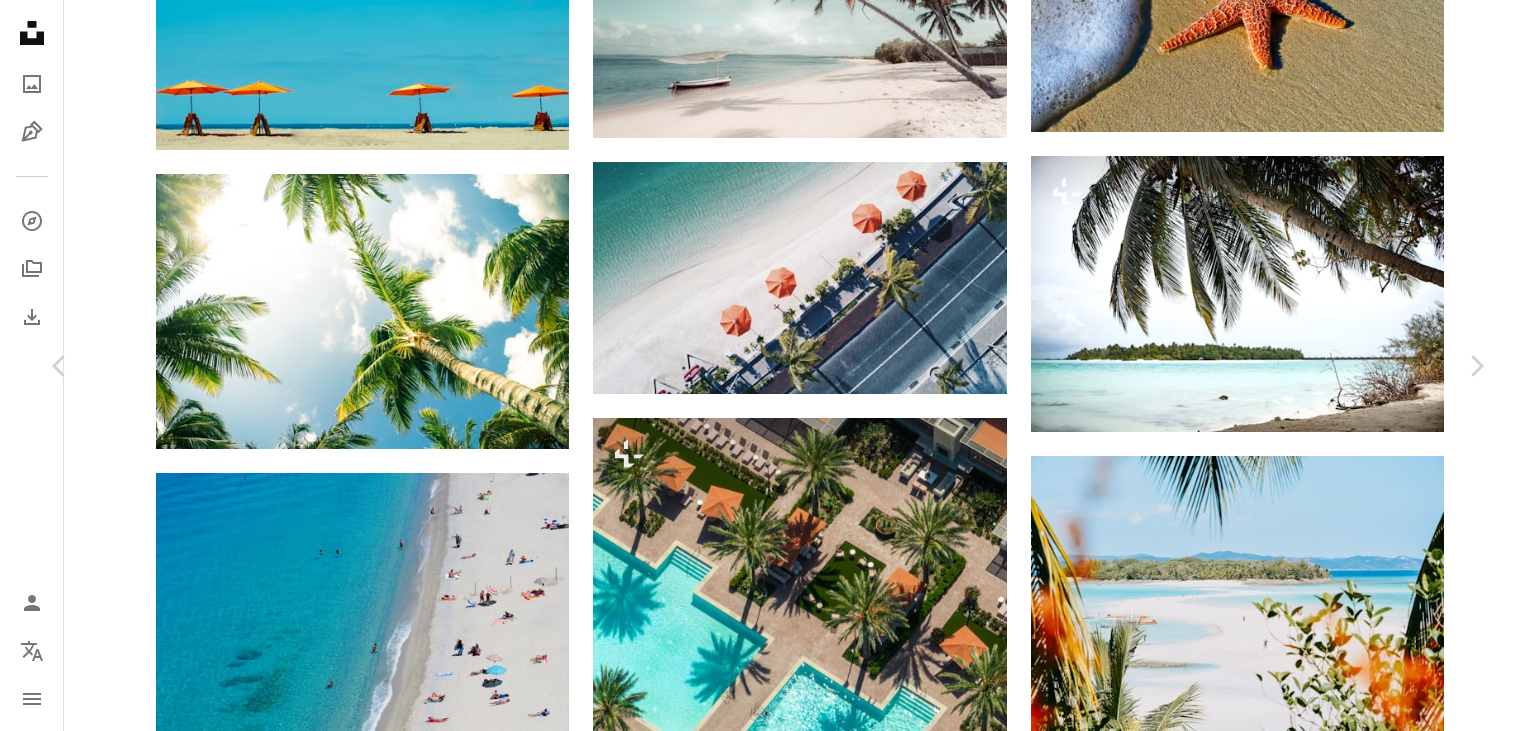 scroll, scrollTop: 0, scrollLeft: 0, axis: both 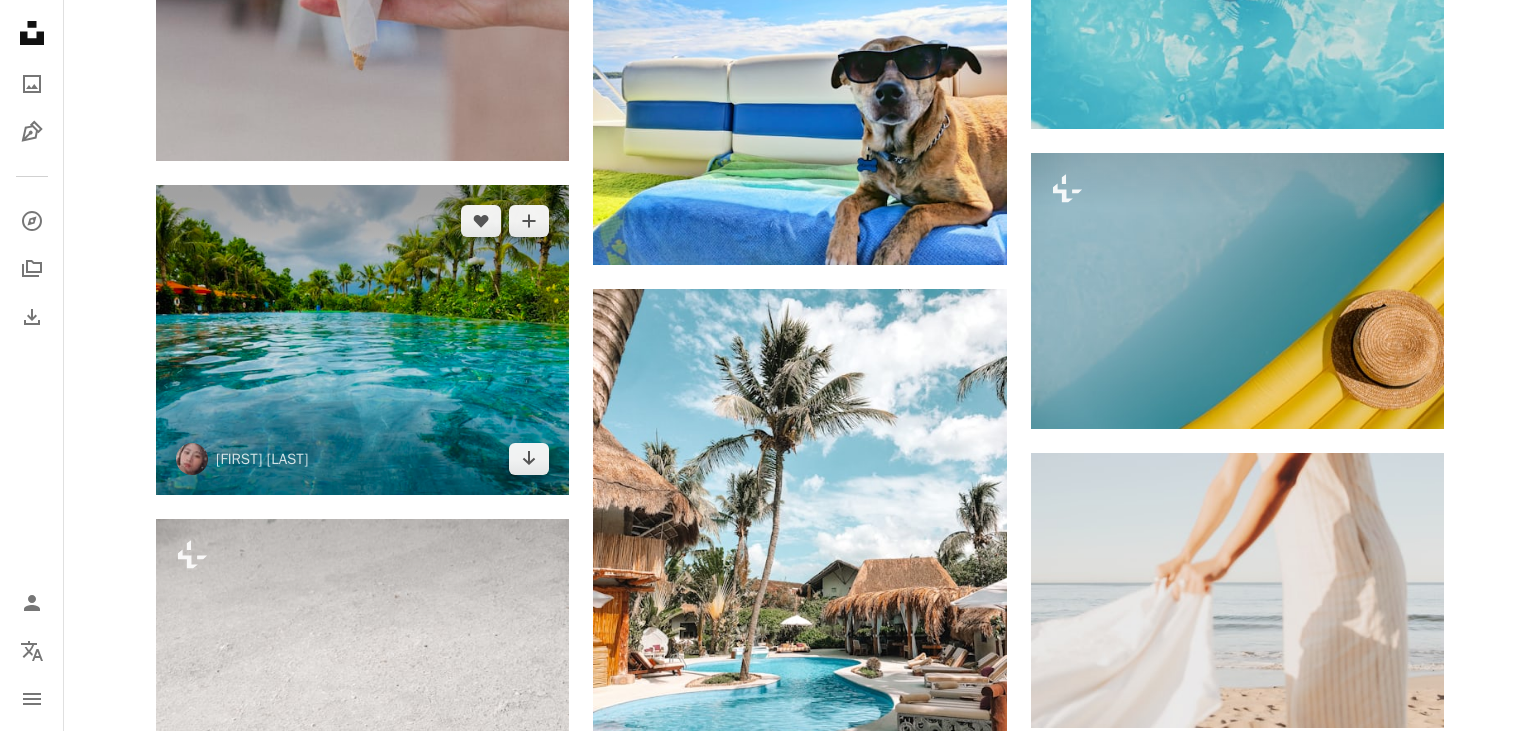 click at bounding box center (362, 340) 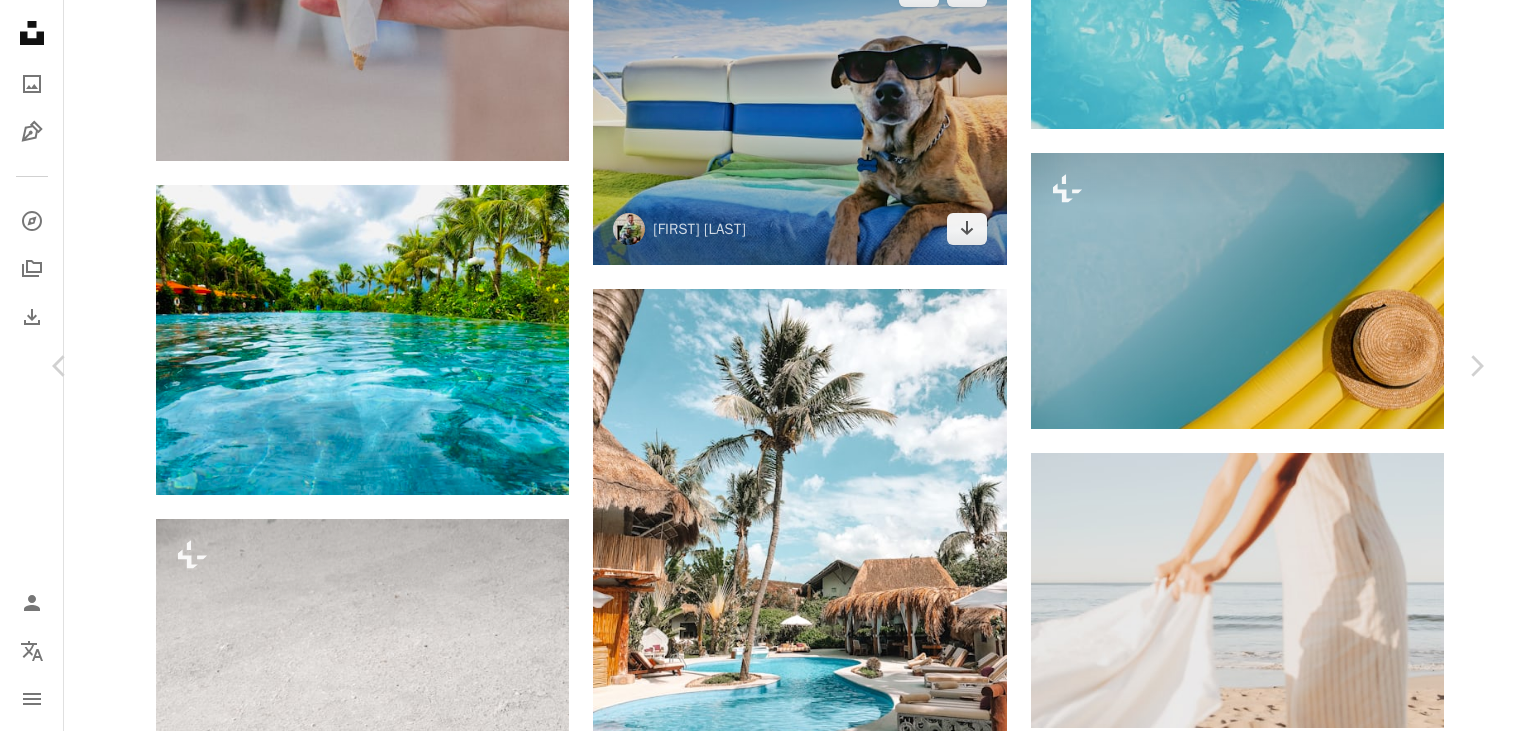 click on "An X shape" at bounding box center (20, 20) 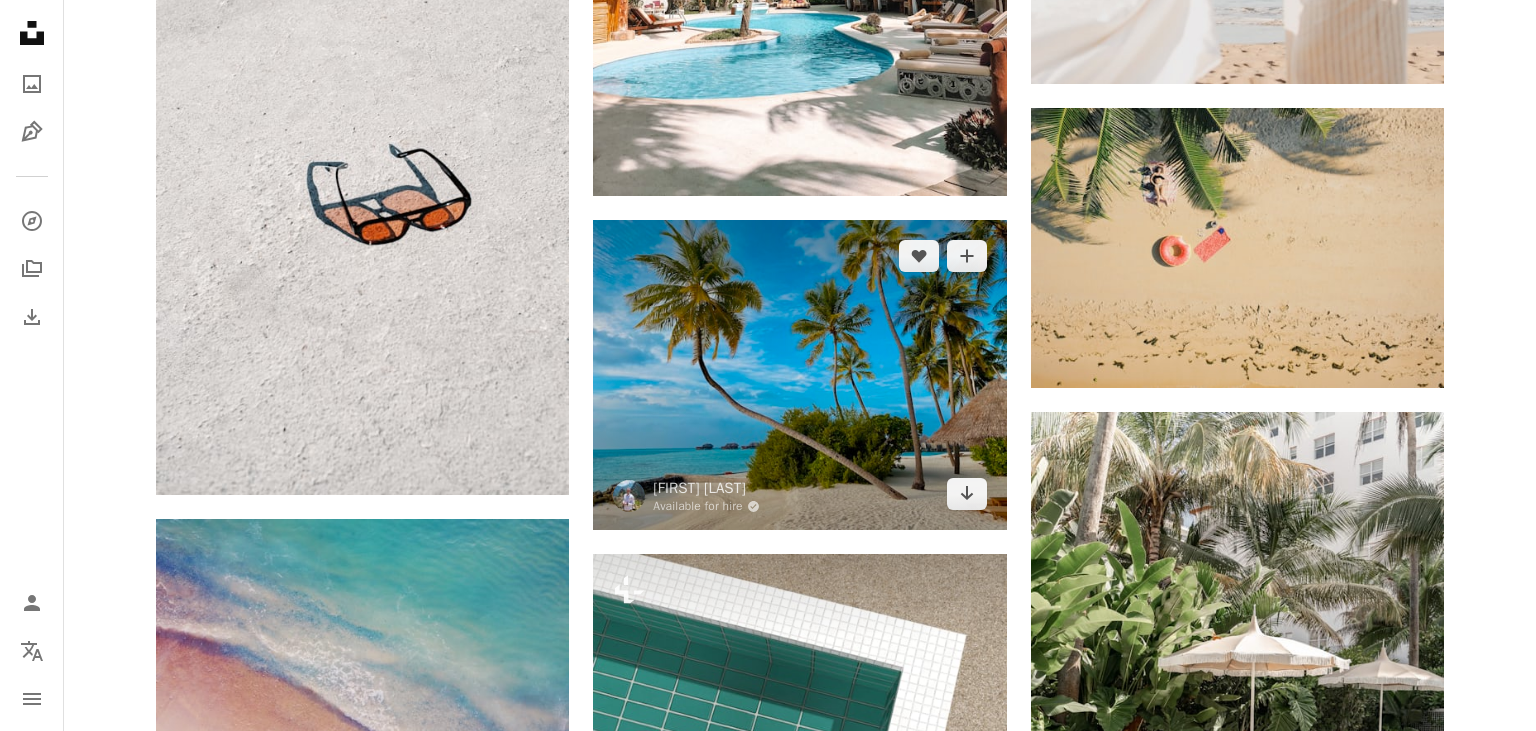 scroll, scrollTop: 50761, scrollLeft: 0, axis: vertical 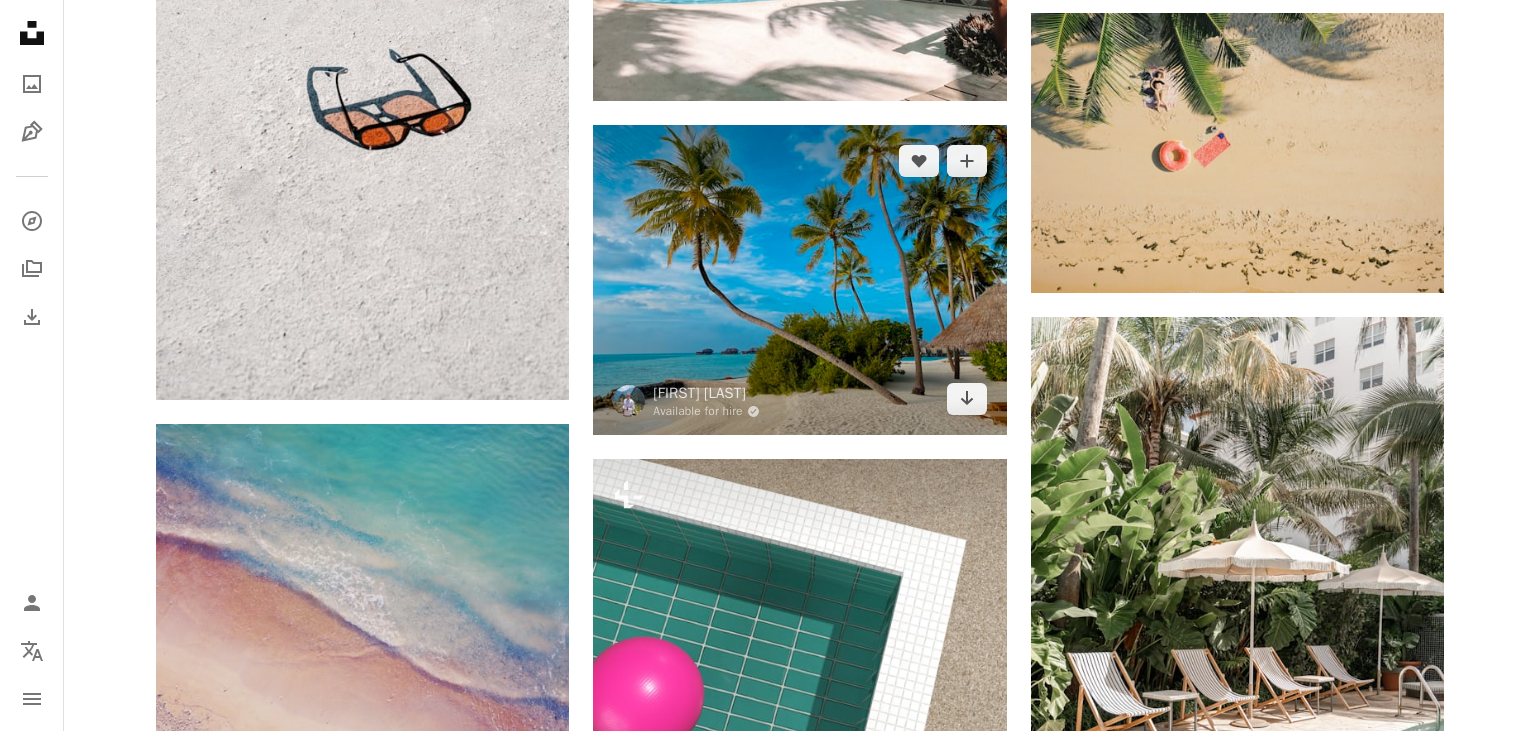 click at bounding box center [799, 280] 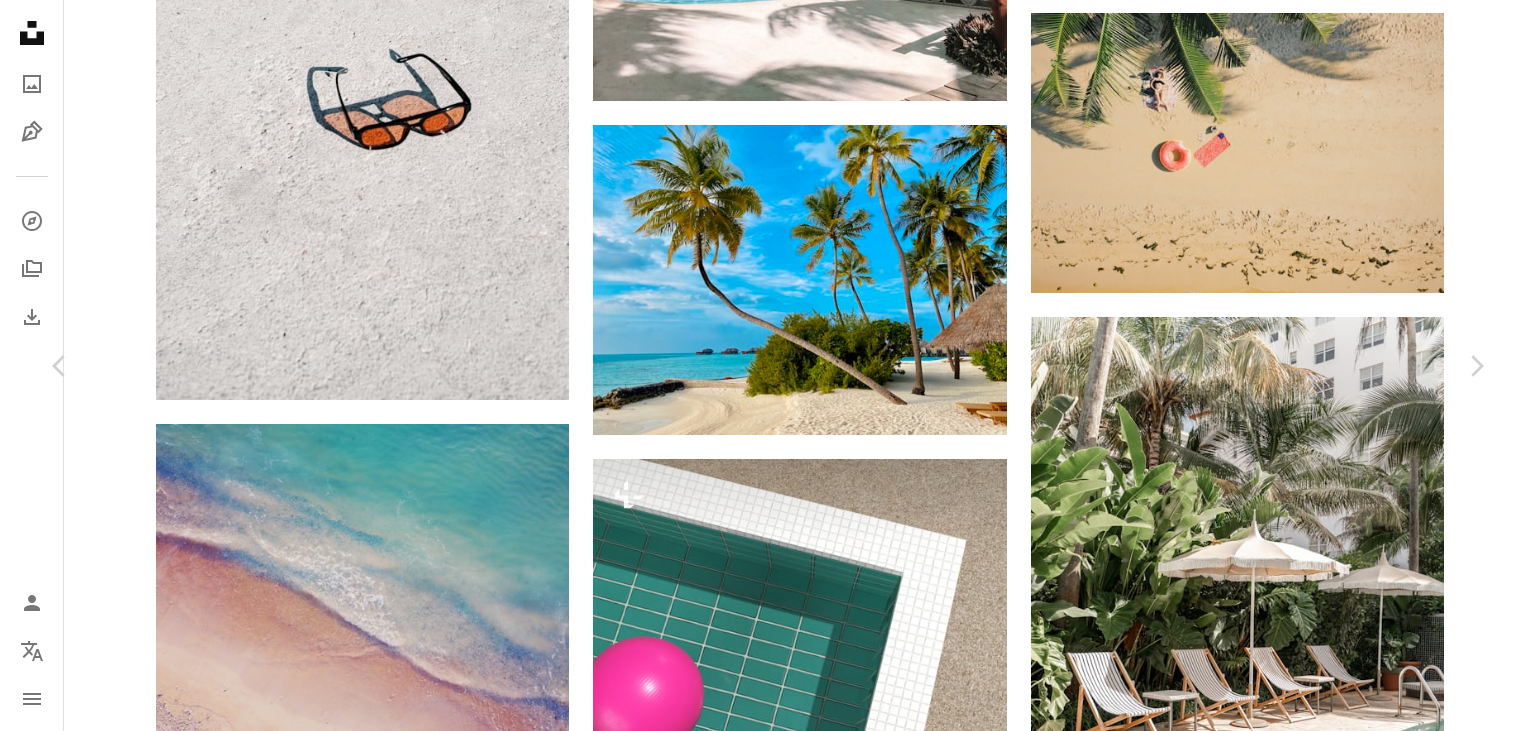 scroll, scrollTop: 0, scrollLeft: 0, axis: both 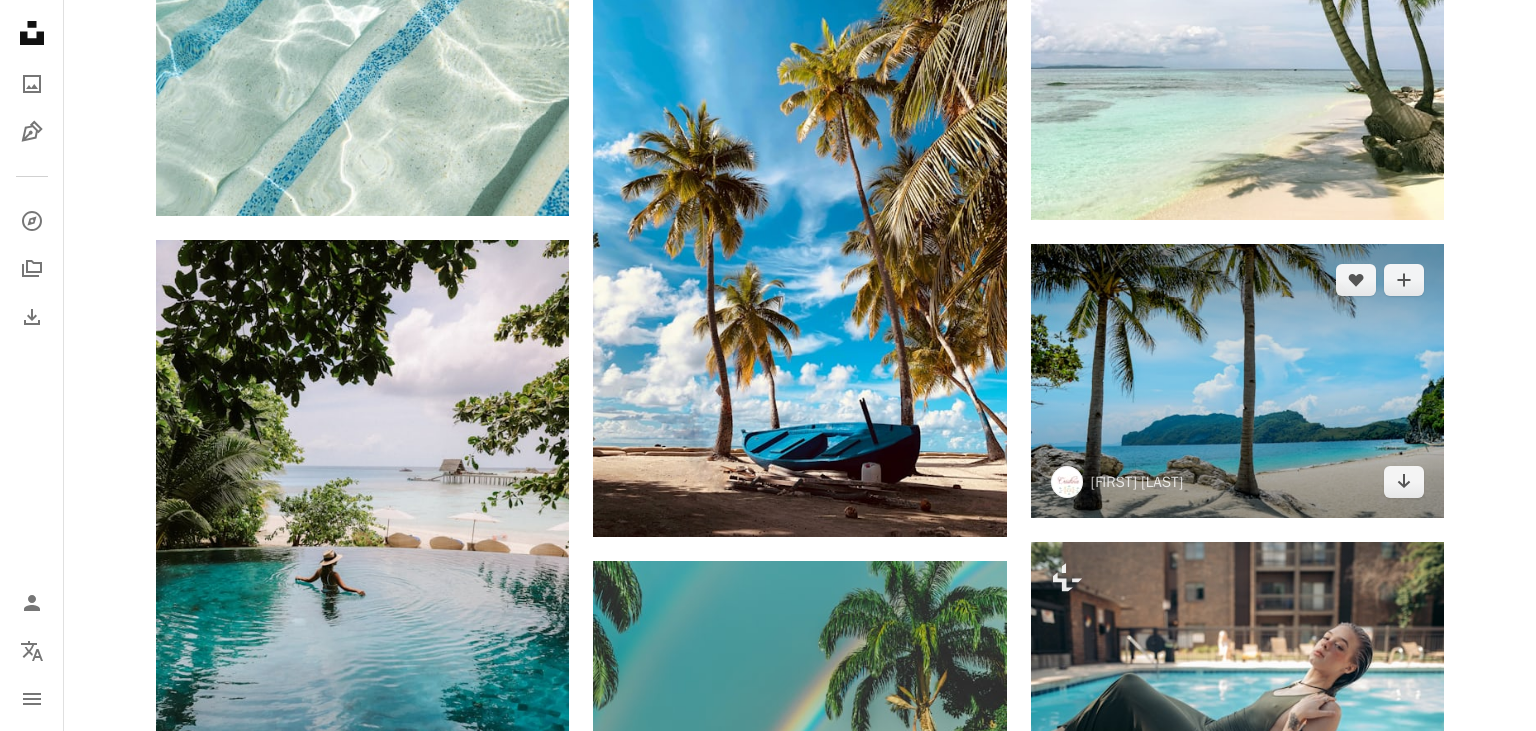 click at bounding box center (1237, 381) 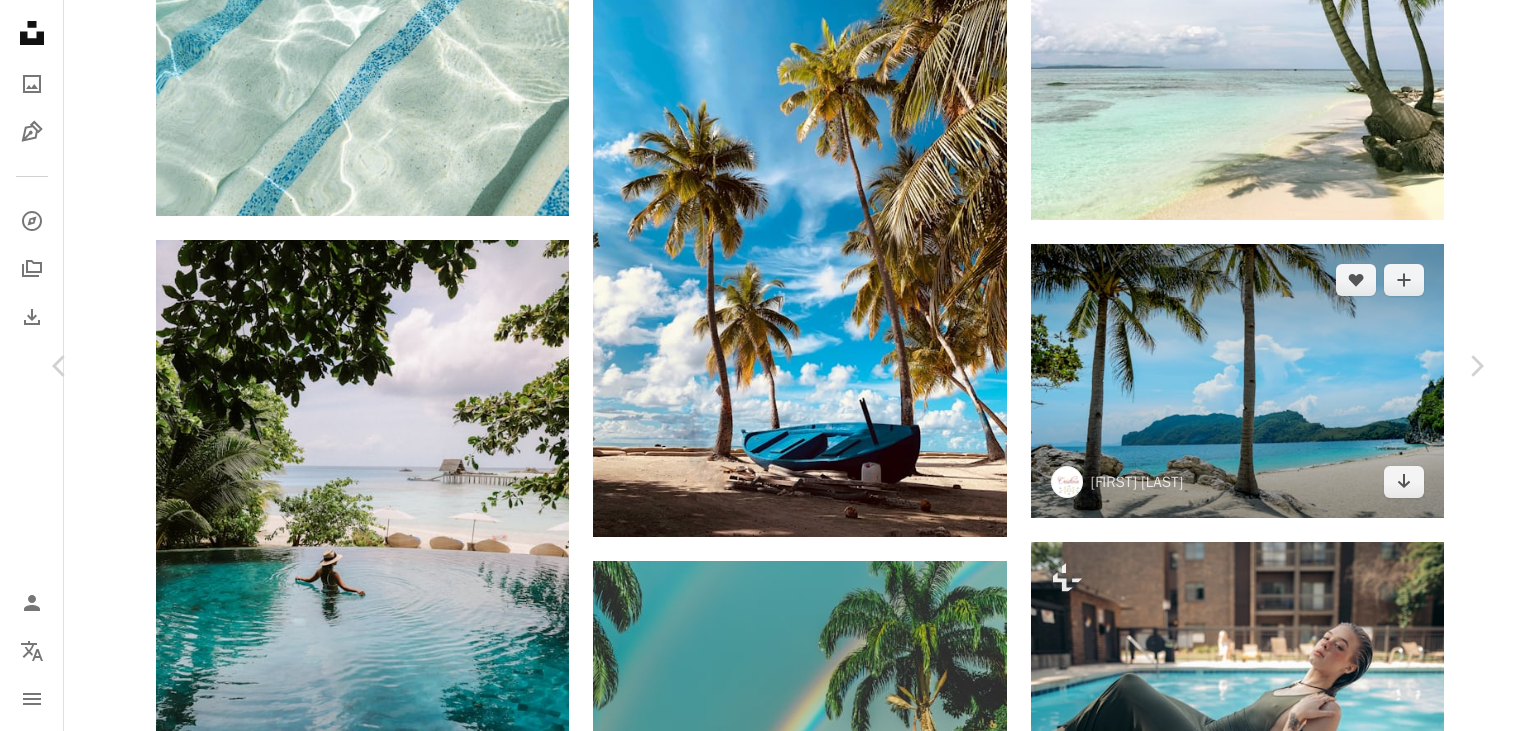 scroll, scrollTop: 0, scrollLeft: 0, axis: both 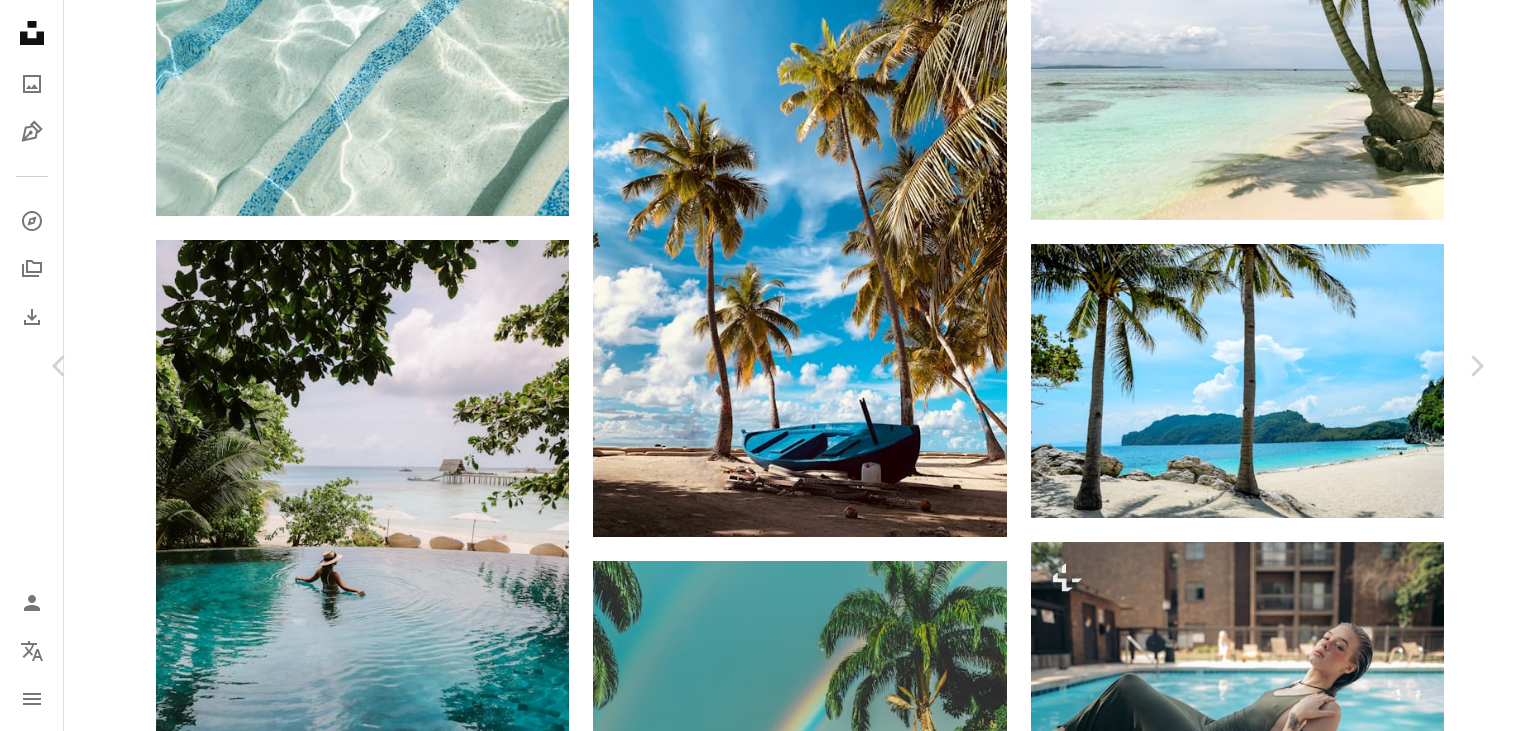click on "An X shape" at bounding box center [20, 20] 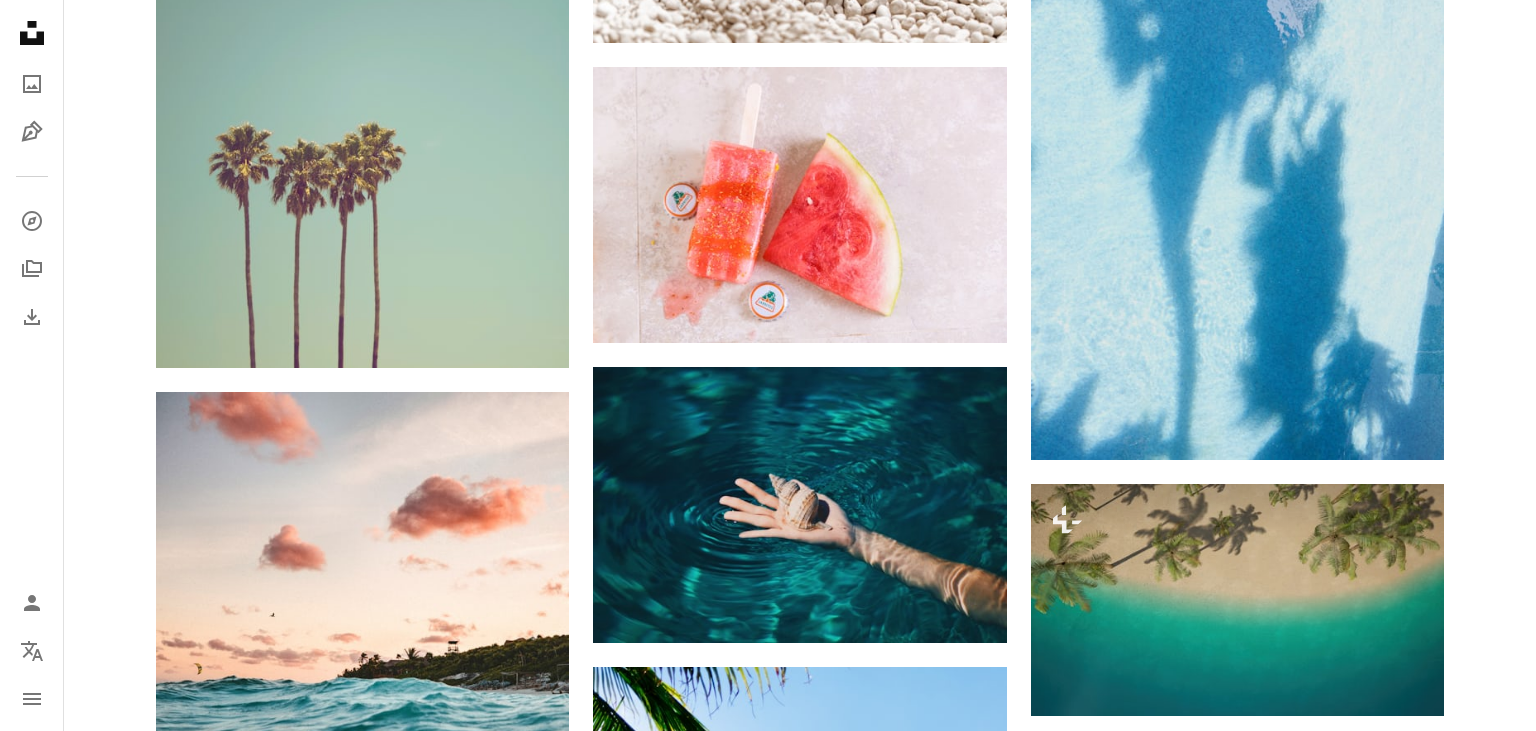 scroll, scrollTop: 57308, scrollLeft: 0, axis: vertical 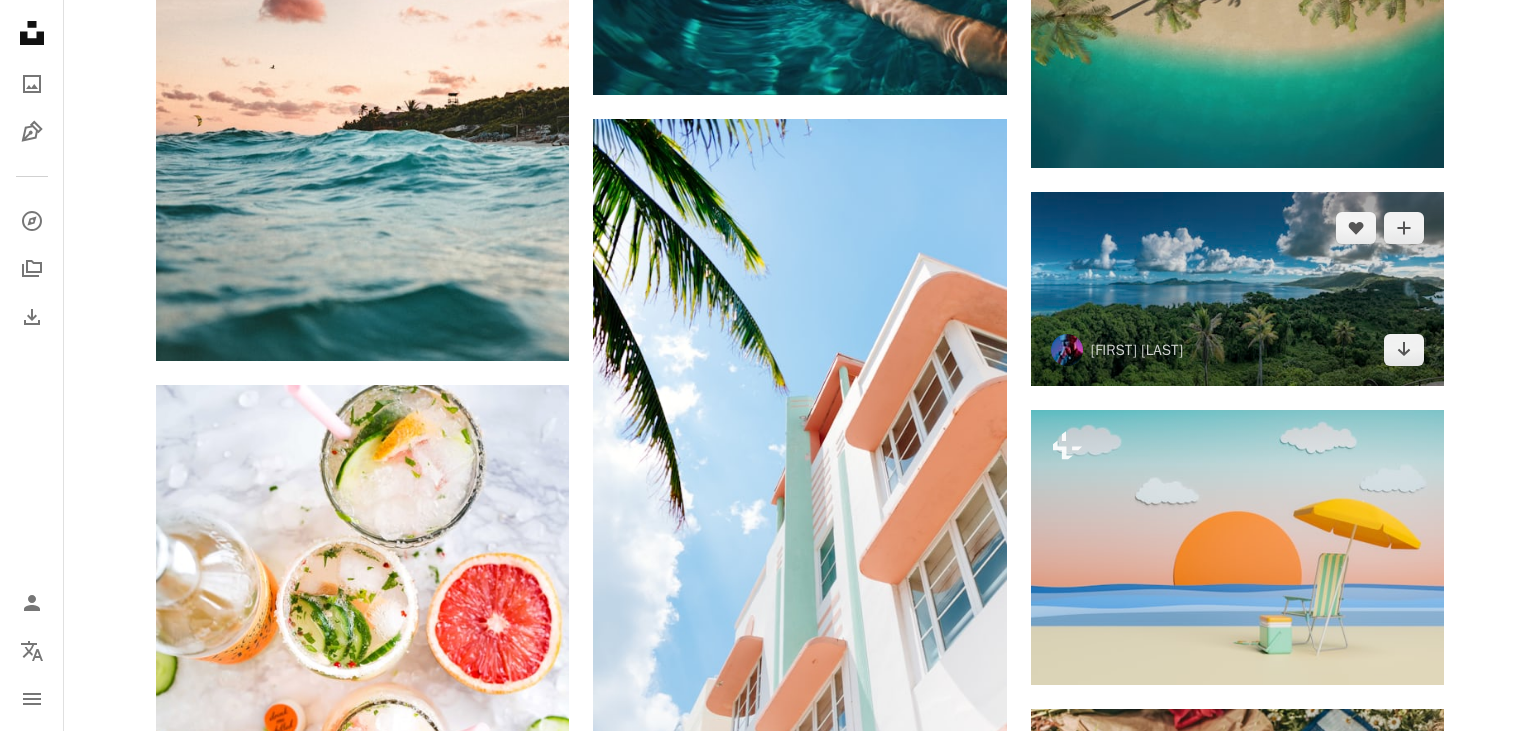 click at bounding box center (1237, 288) 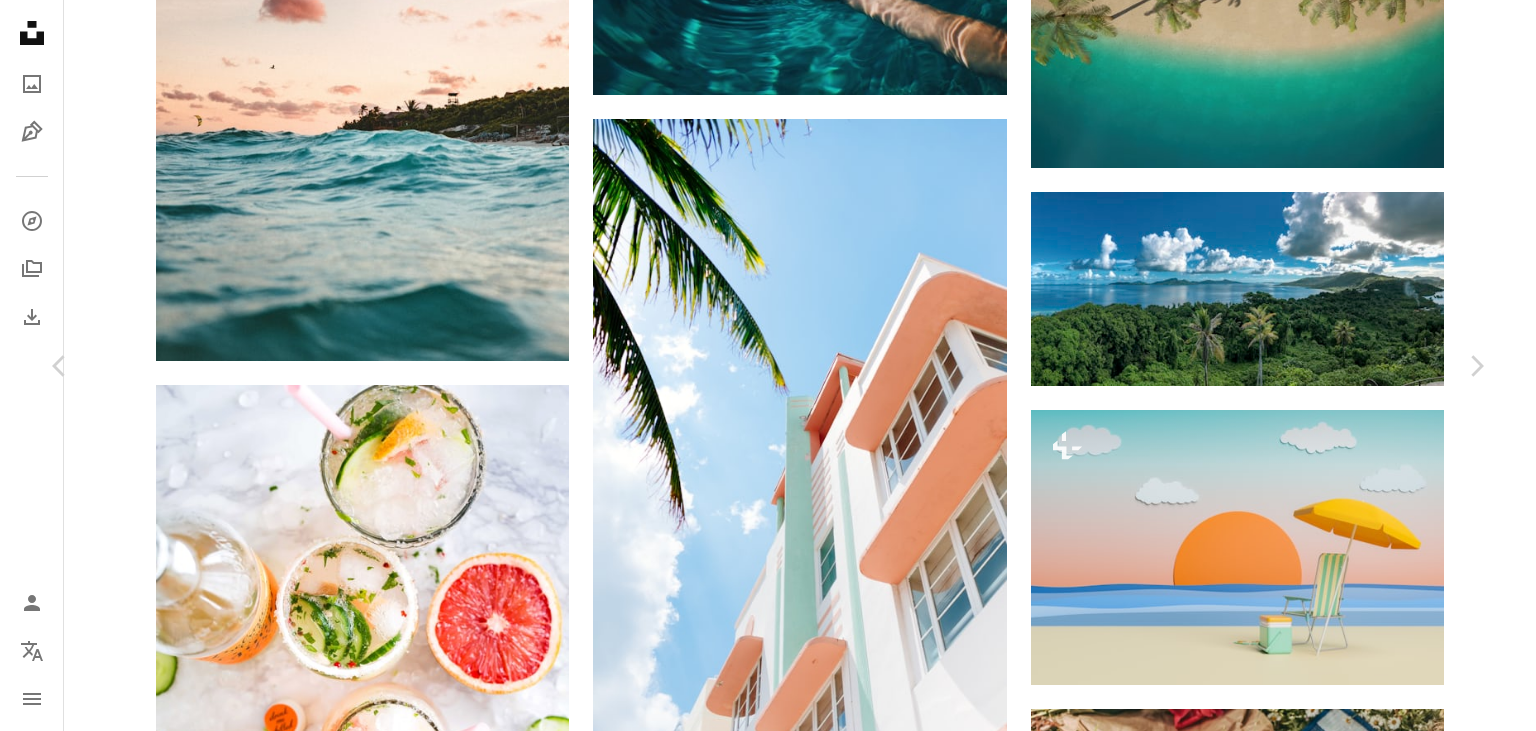 scroll, scrollTop: 0, scrollLeft: 0, axis: both 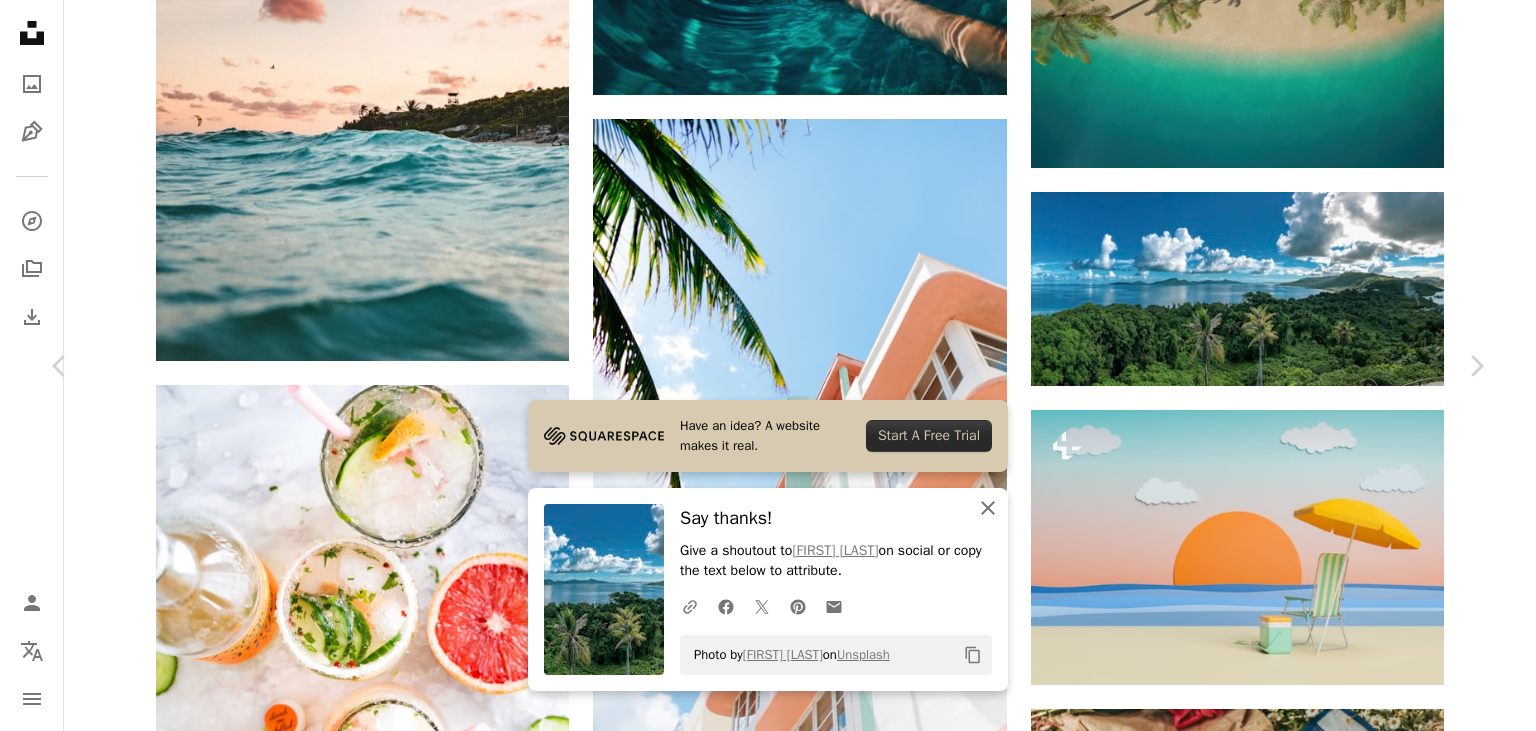 click on "An X shape" 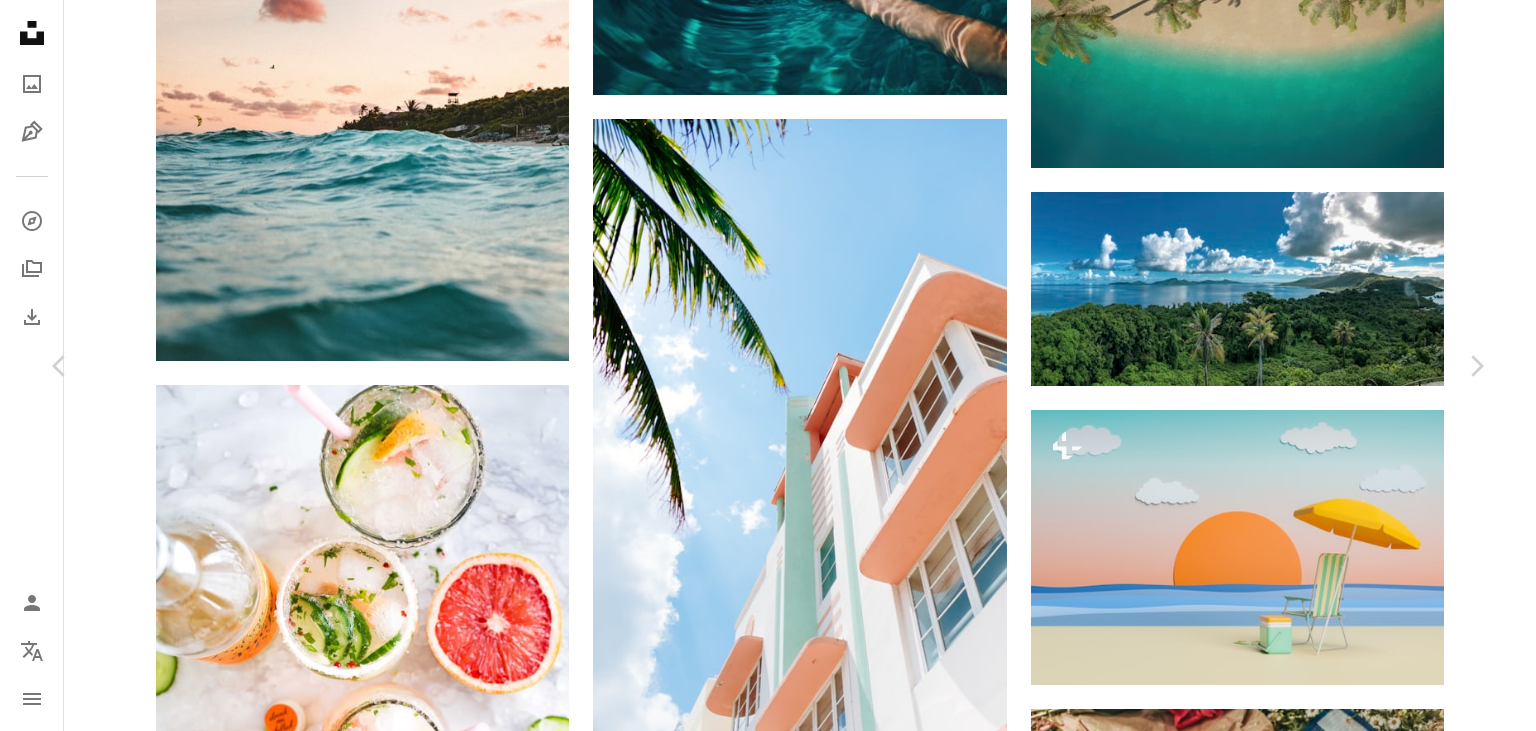 click on "An X shape" at bounding box center (20, 20) 